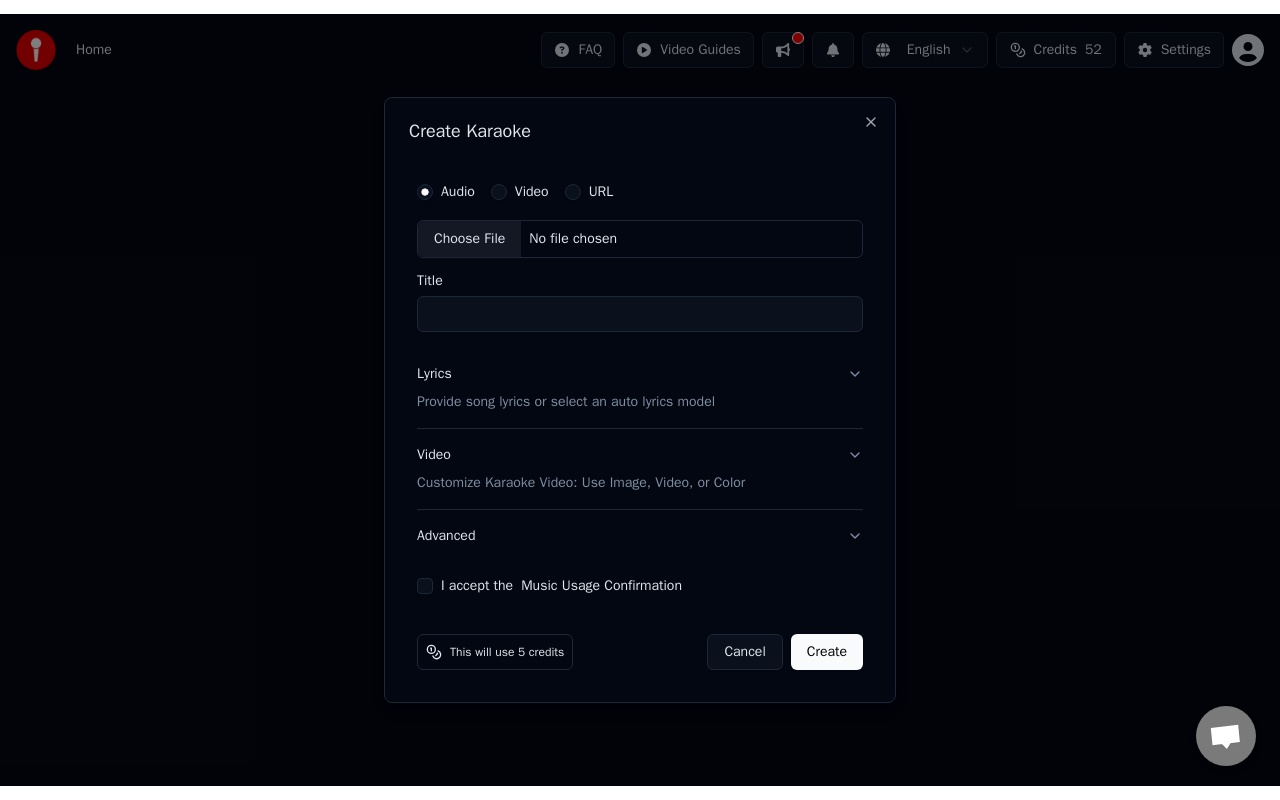 scroll, scrollTop: 0, scrollLeft: 0, axis: both 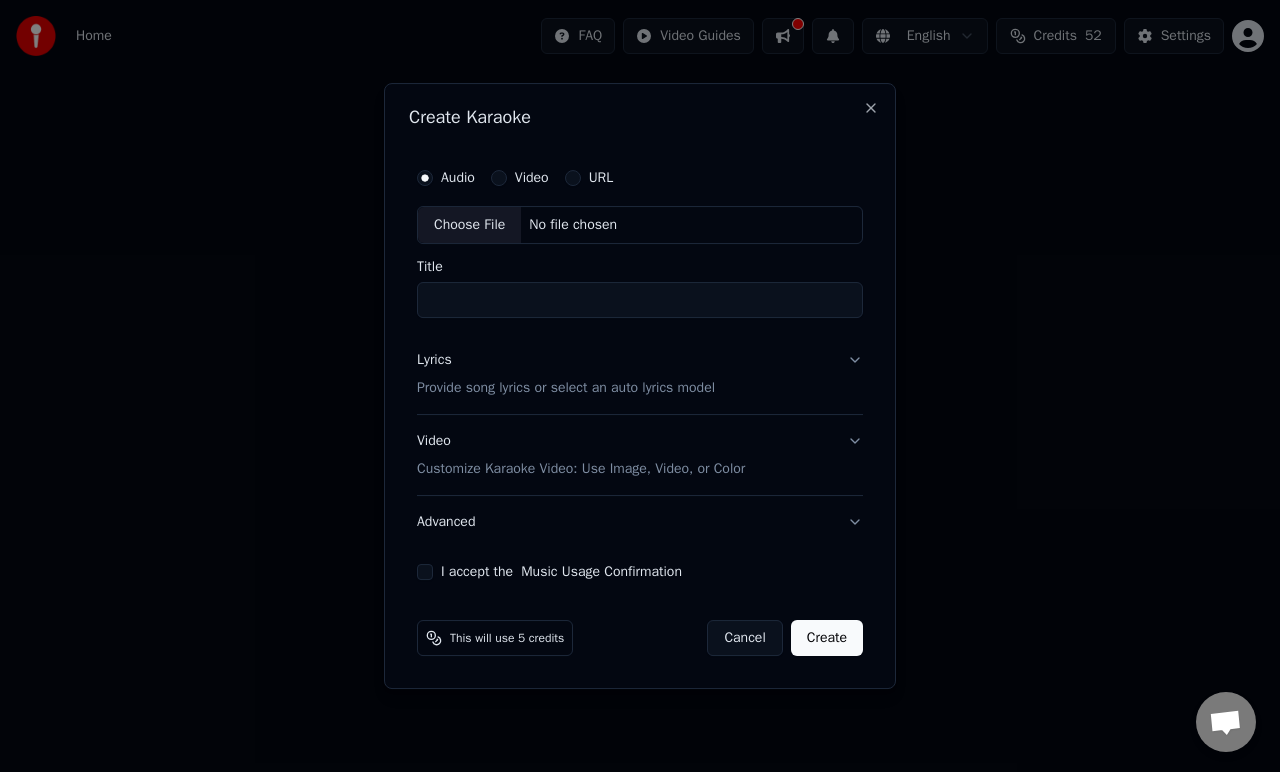 click on "Choose File" at bounding box center (469, 225) 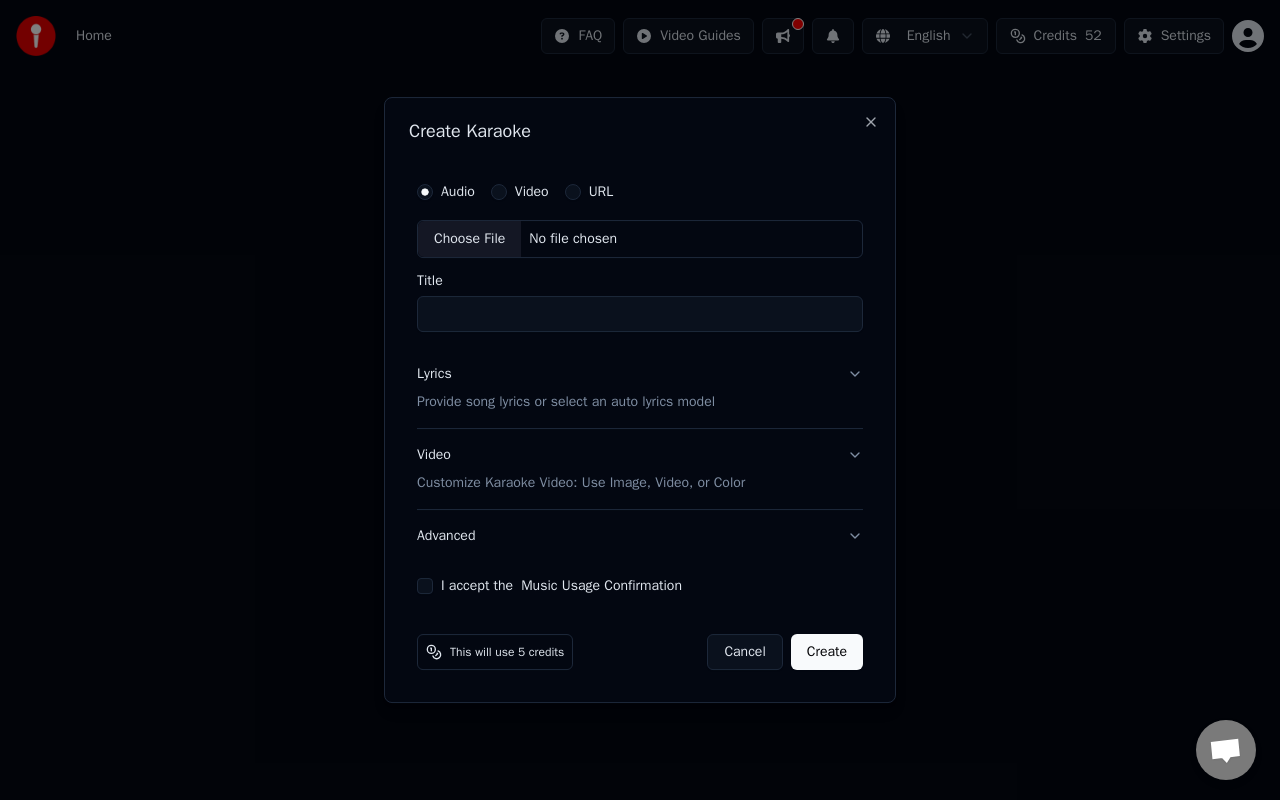 click on "Choose File" at bounding box center [469, 239] 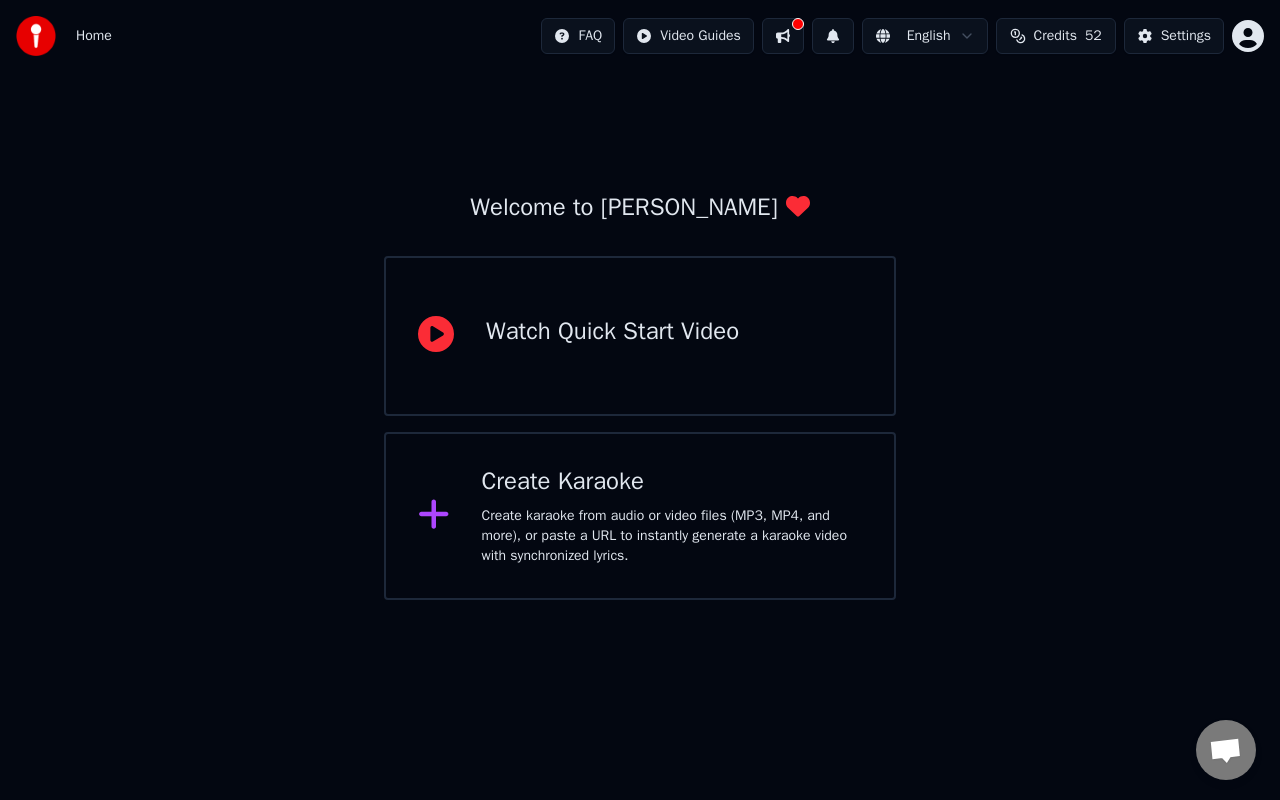 click on "Create karaoke from audio or video files (MP3, MP4, and more), or paste a URL to instantly generate a karaoke video with synchronized lyrics." at bounding box center (672, 536) 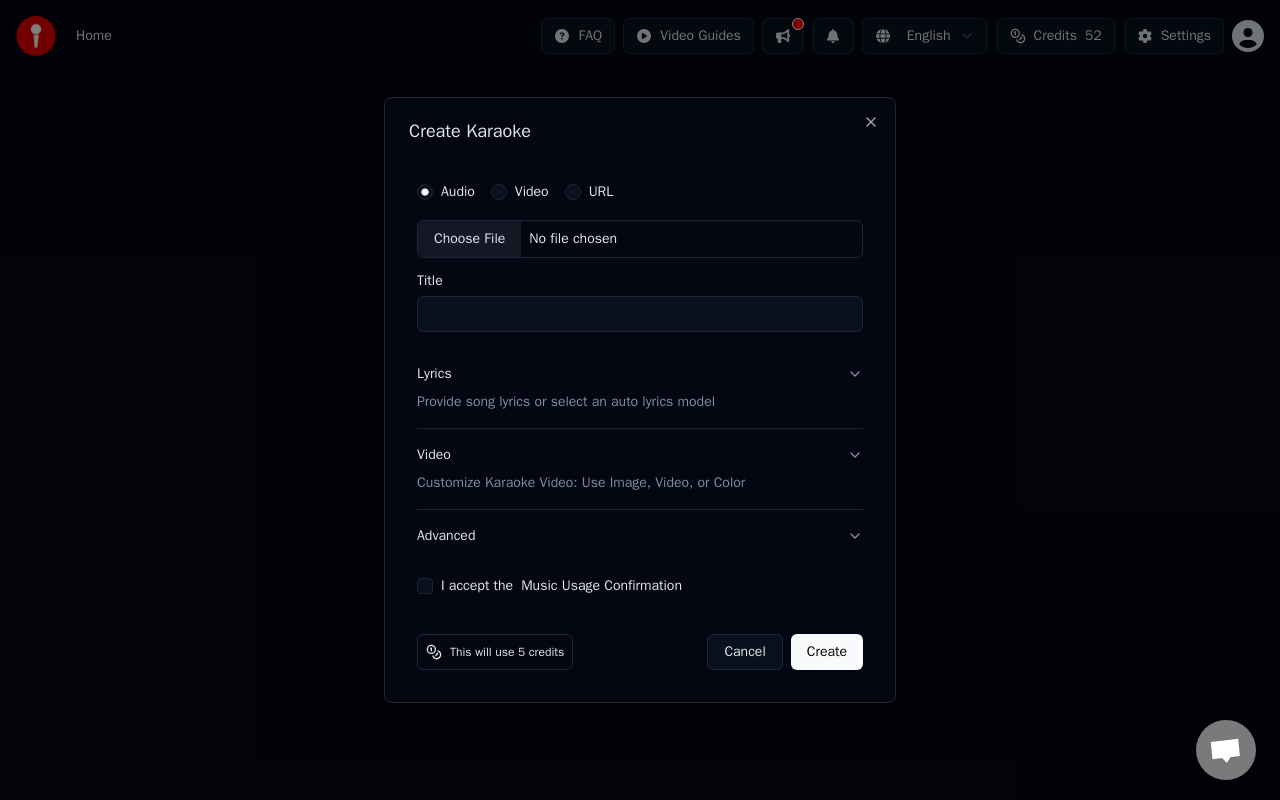 click on "Choose File" at bounding box center (469, 239) 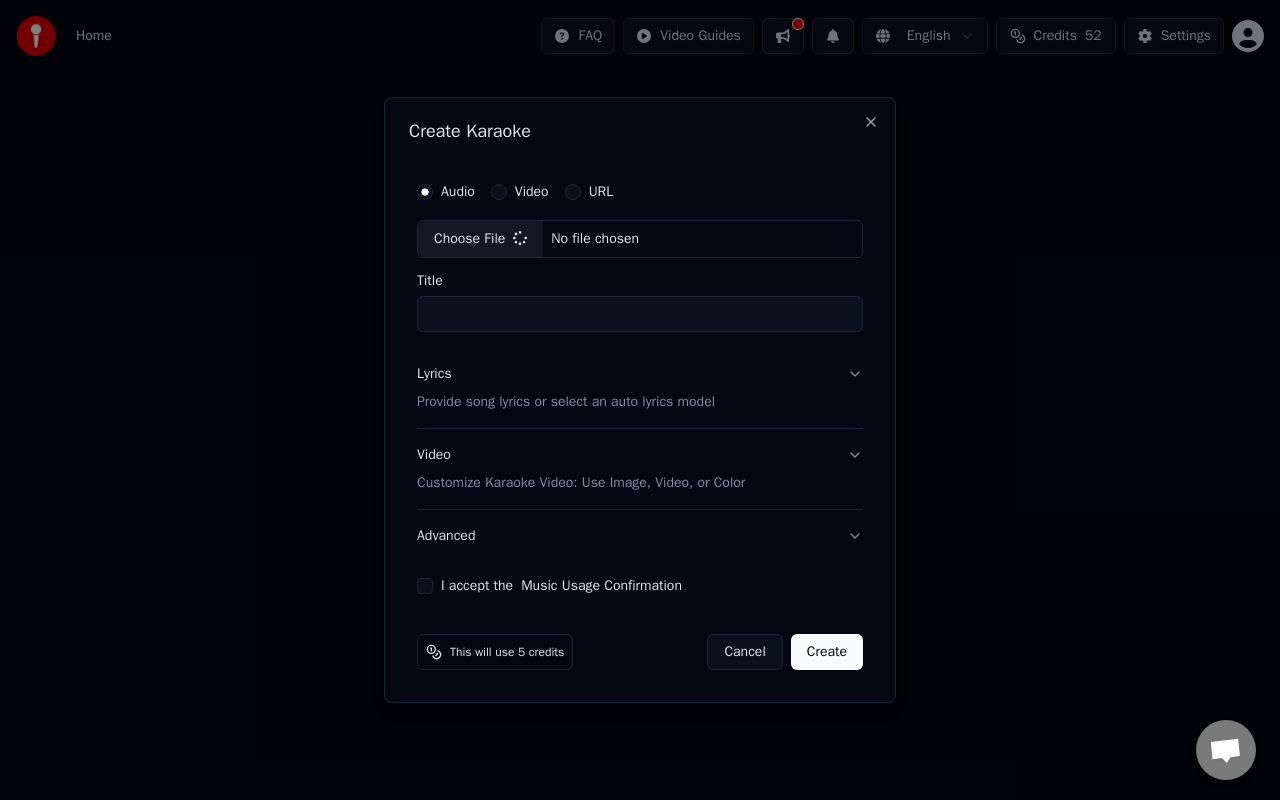 type on "**********" 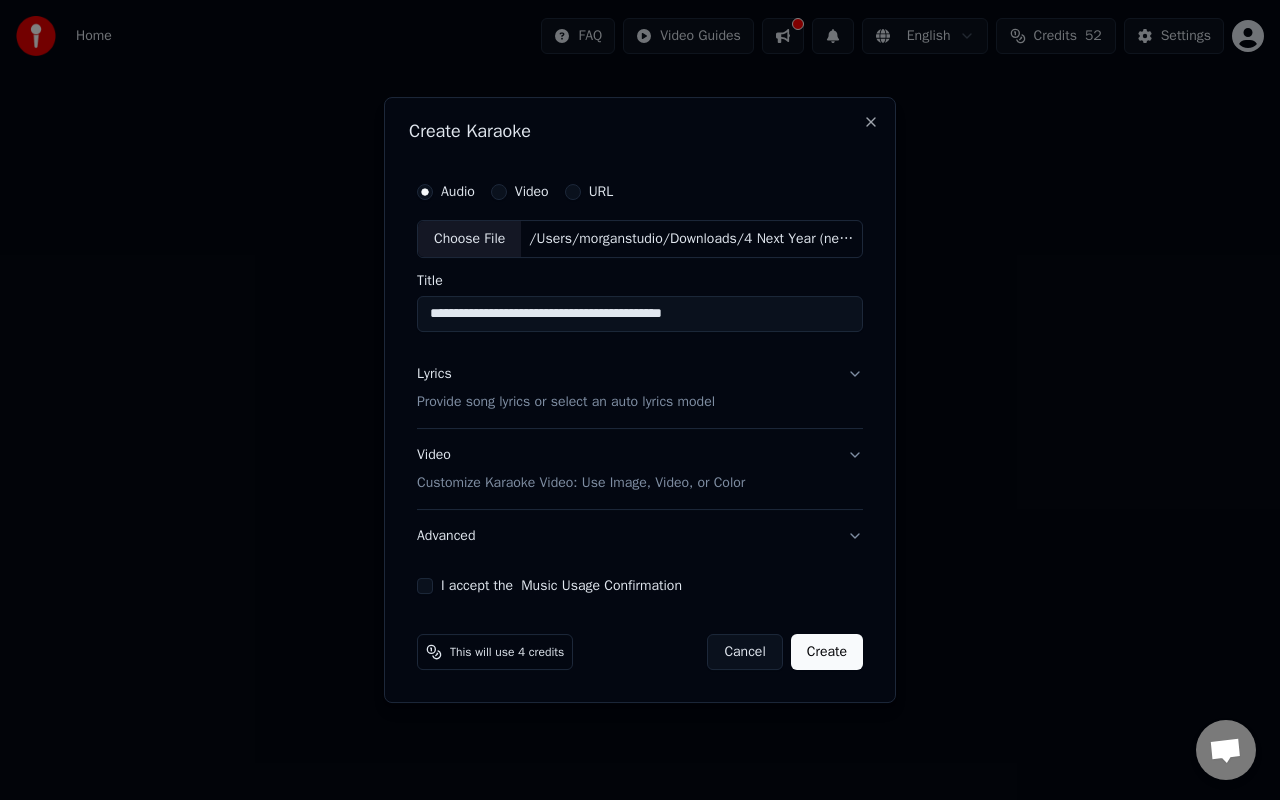 click on "Lyrics Provide song lyrics or select an auto lyrics model" at bounding box center (640, 388) 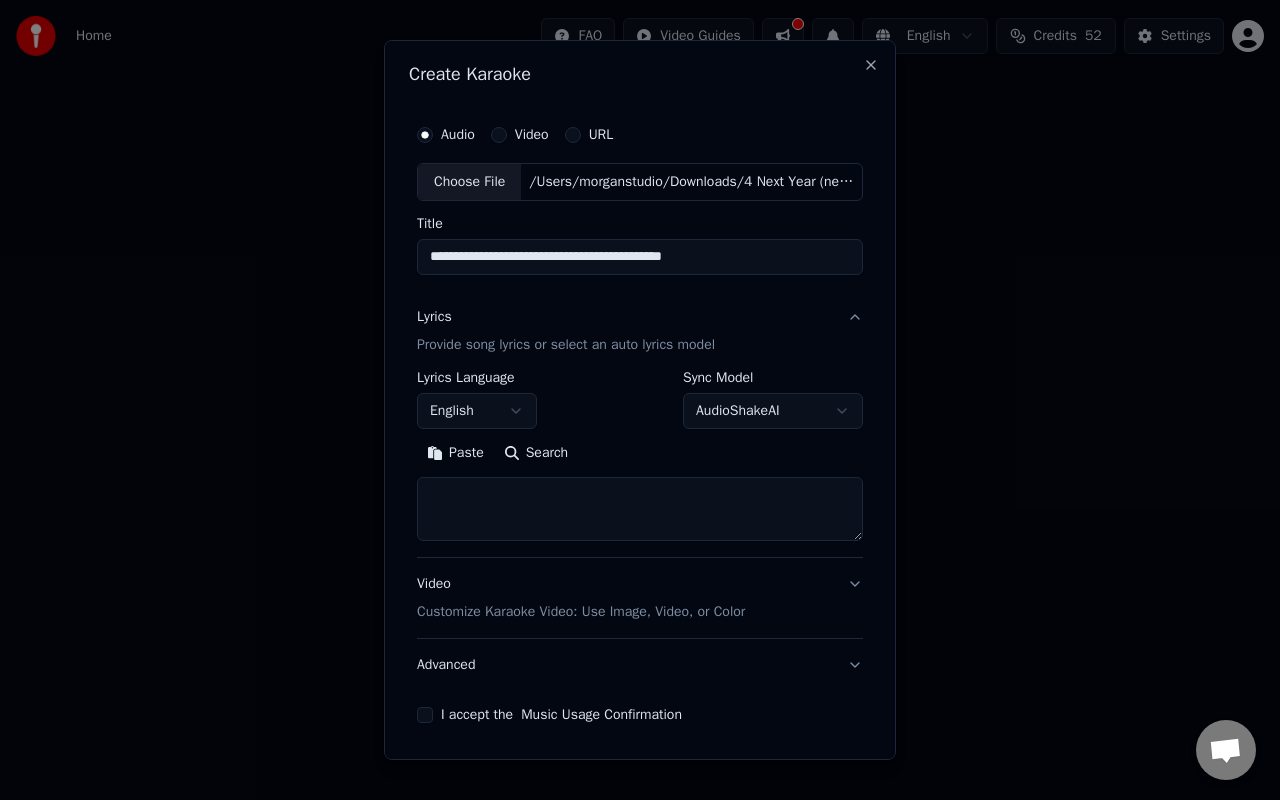 click at bounding box center [640, 509] 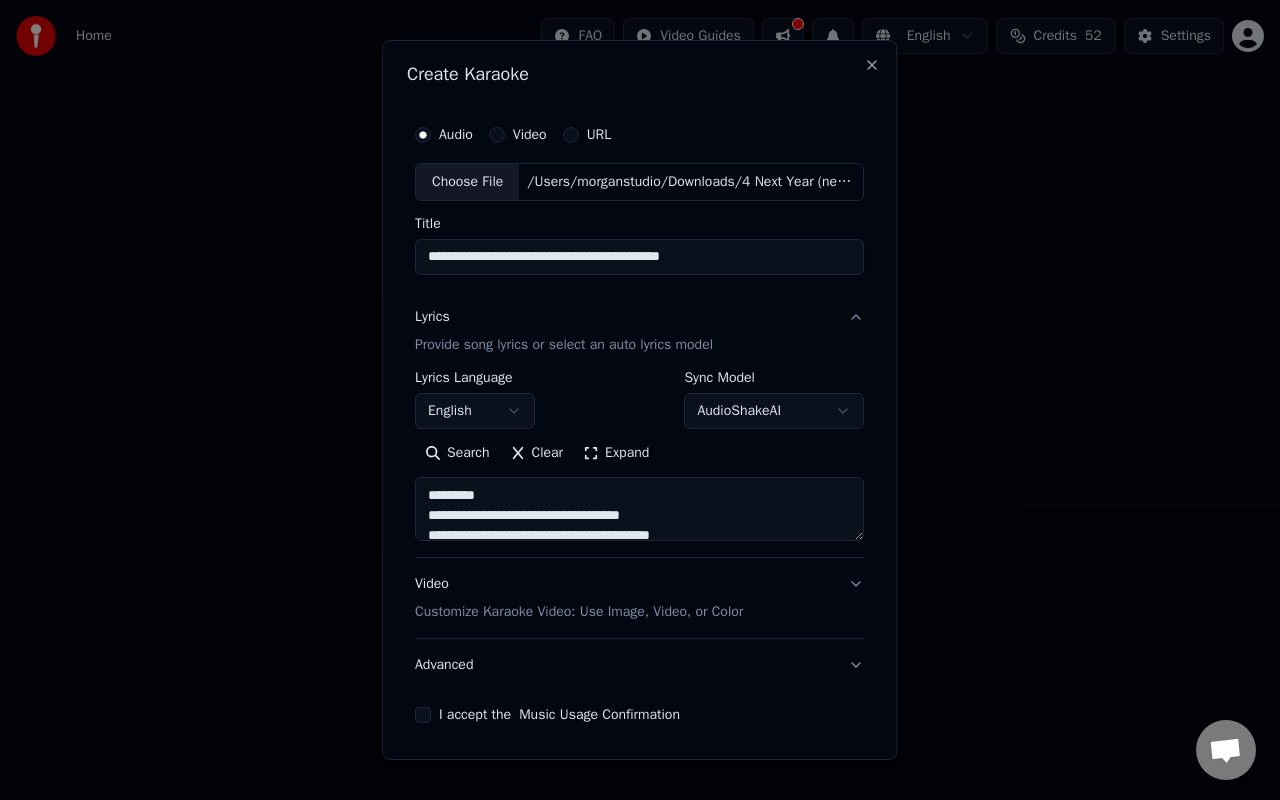drag, startPoint x: 526, startPoint y: 493, endPoint x: 392, endPoint y: 507, distance: 134.72935 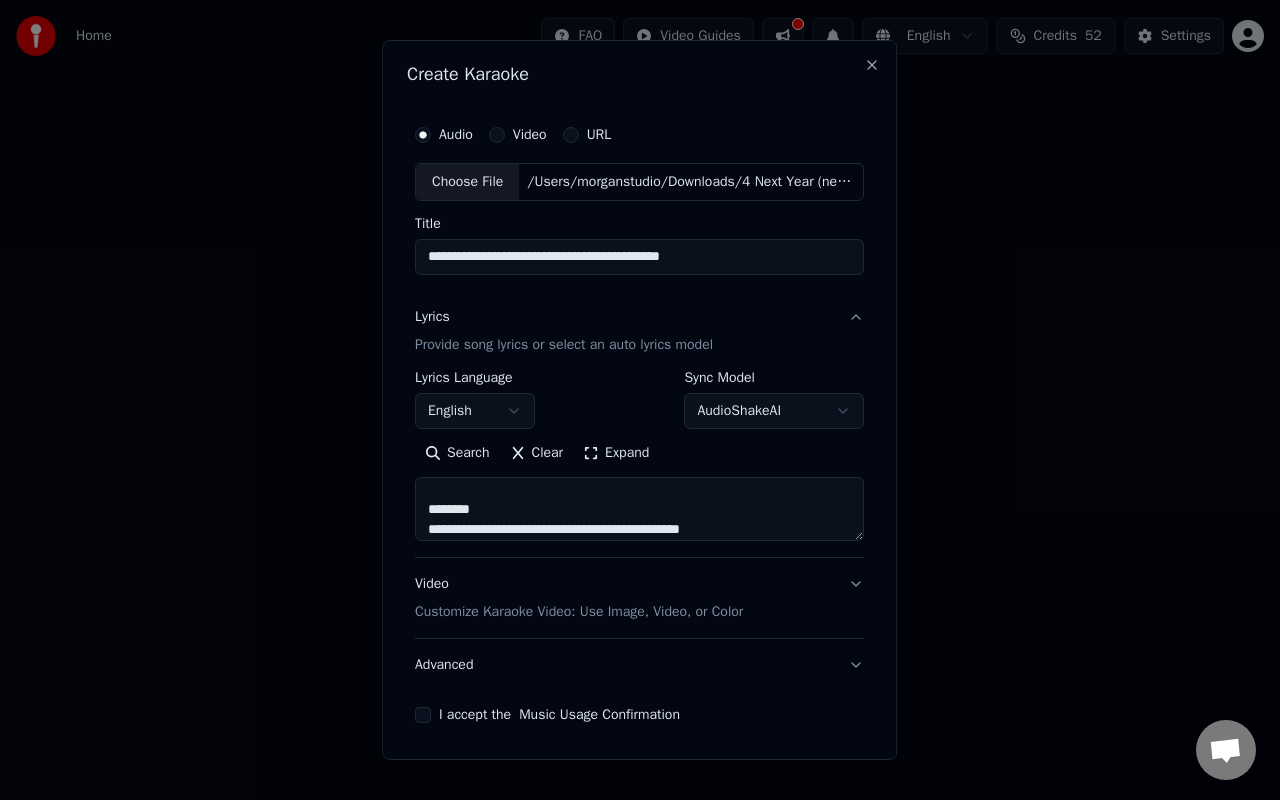 scroll, scrollTop: 193, scrollLeft: 0, axis: vertical 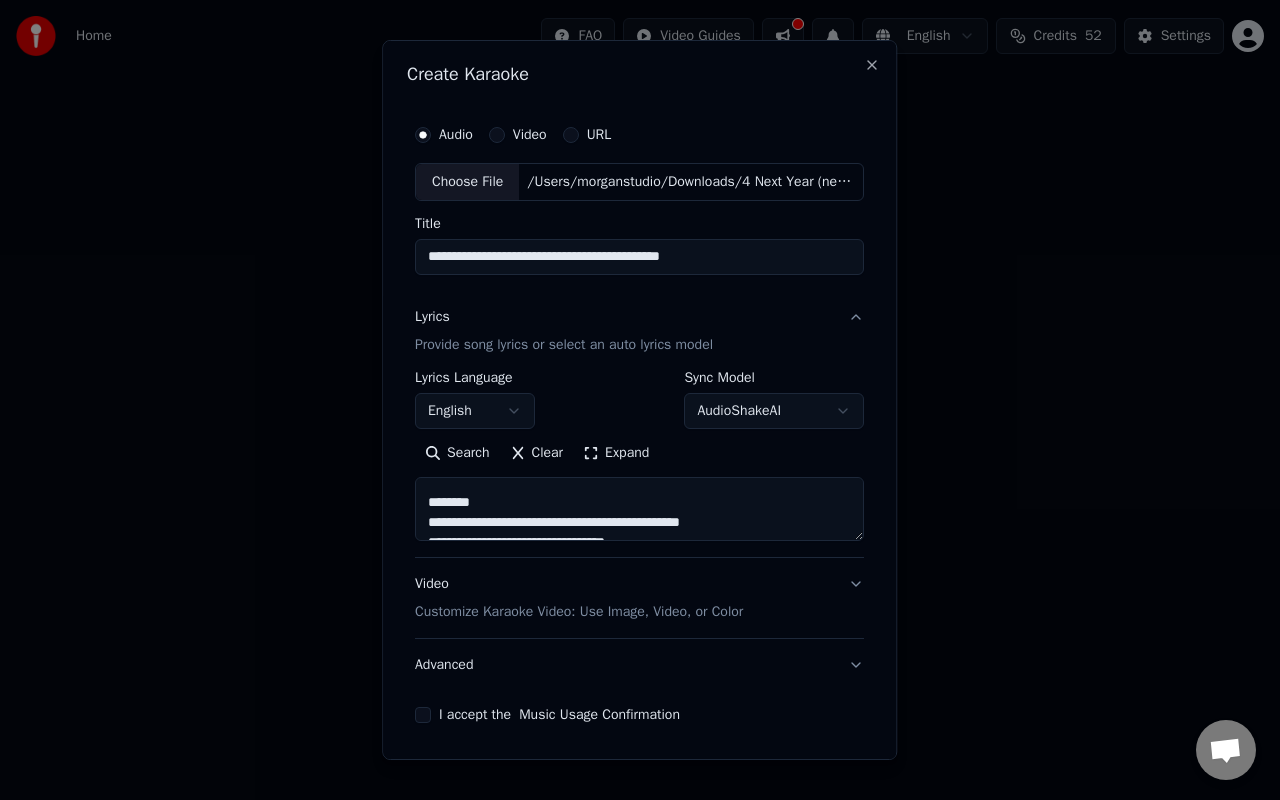 click at bounding box center (639, 509) 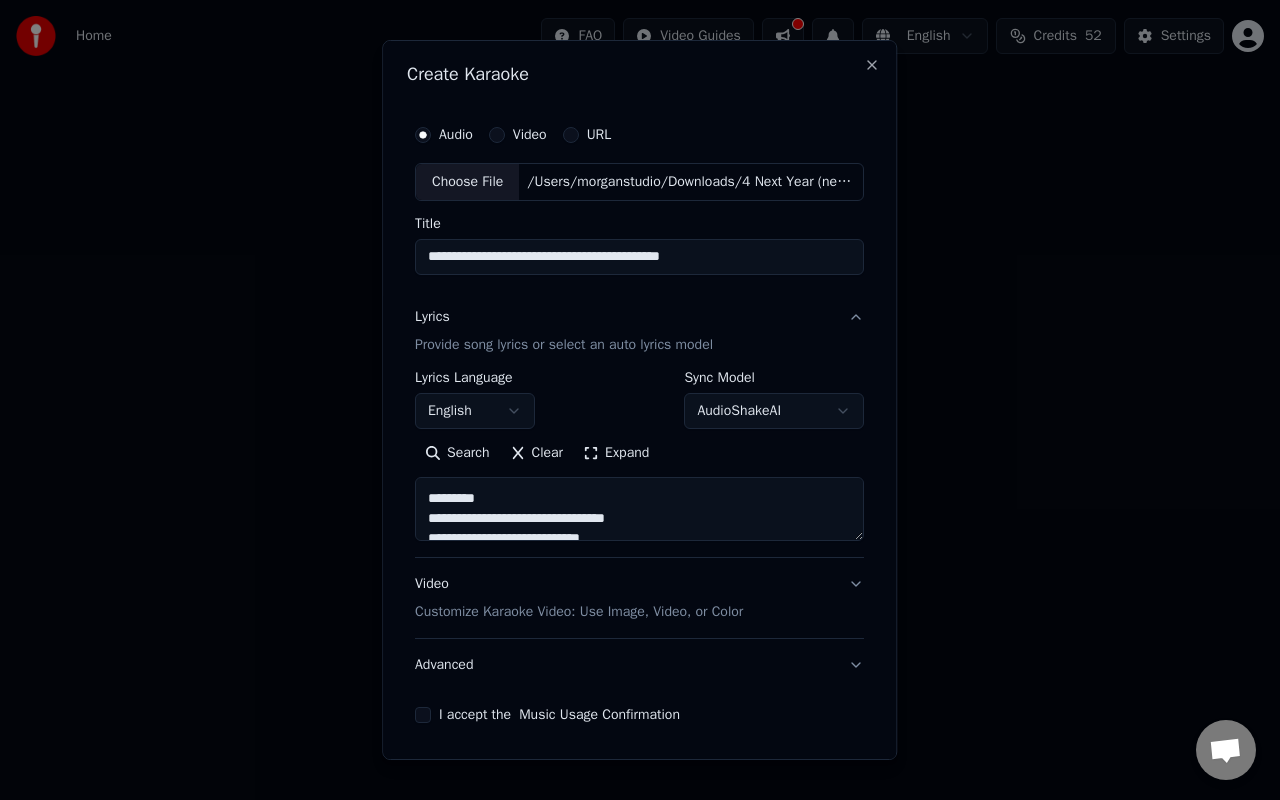 scroll, scrollTop: 379, scrollLeft: 0, axis: vertical 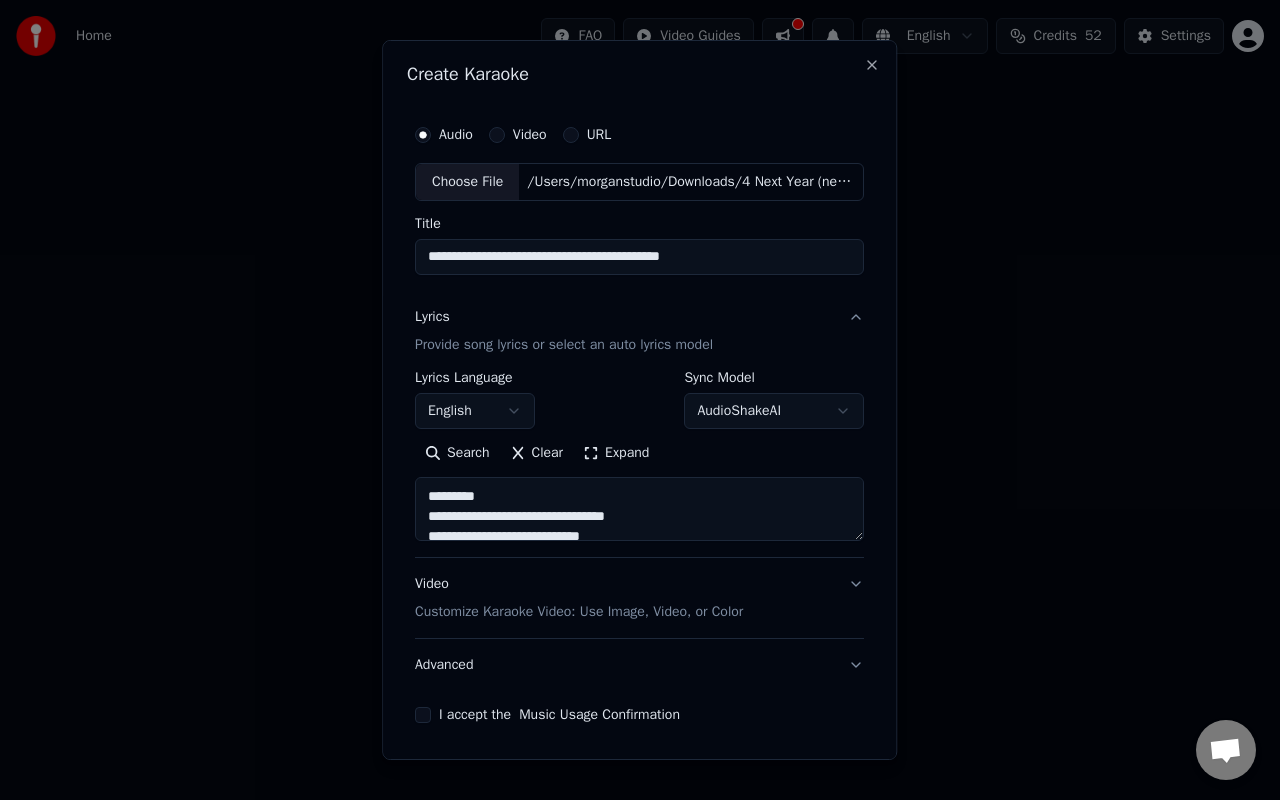 click at bounding box center (639, 509) 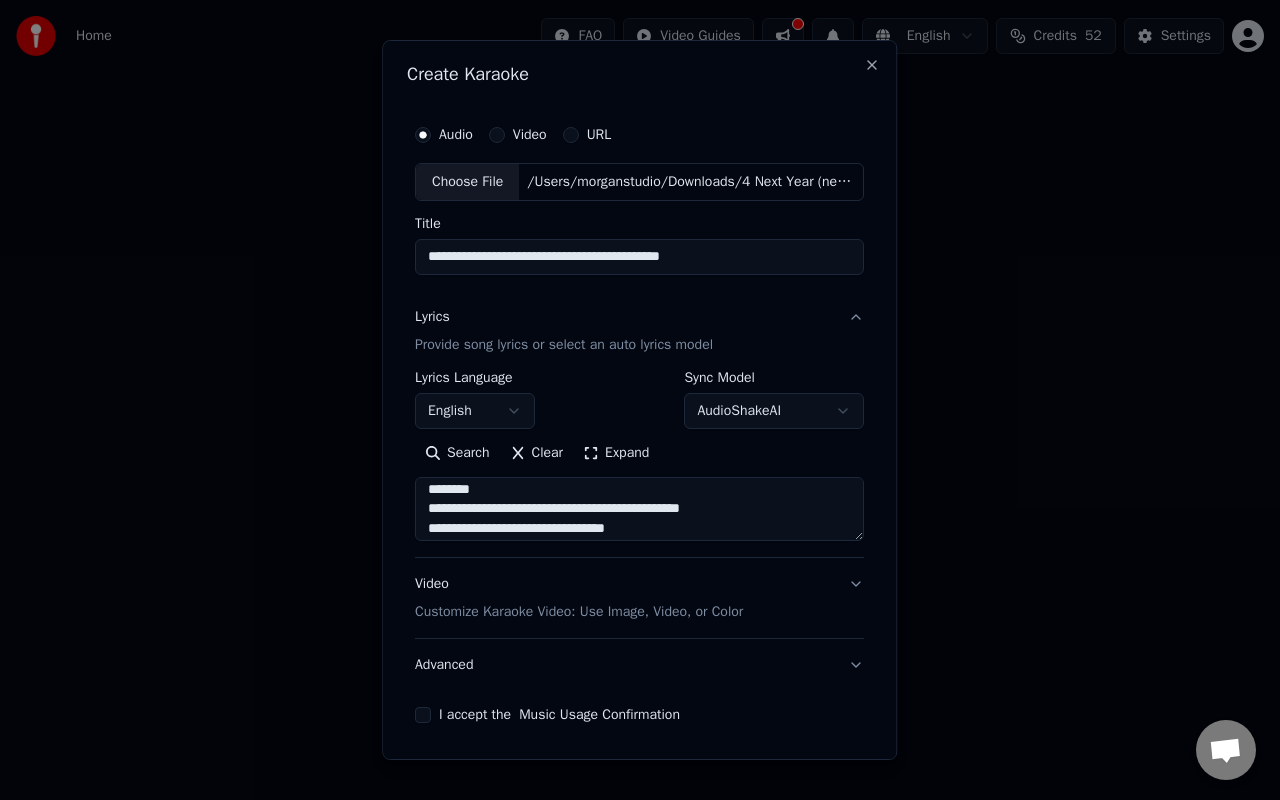scroll, scrollTop: 588, scrollLeft: 0, axis: vertical 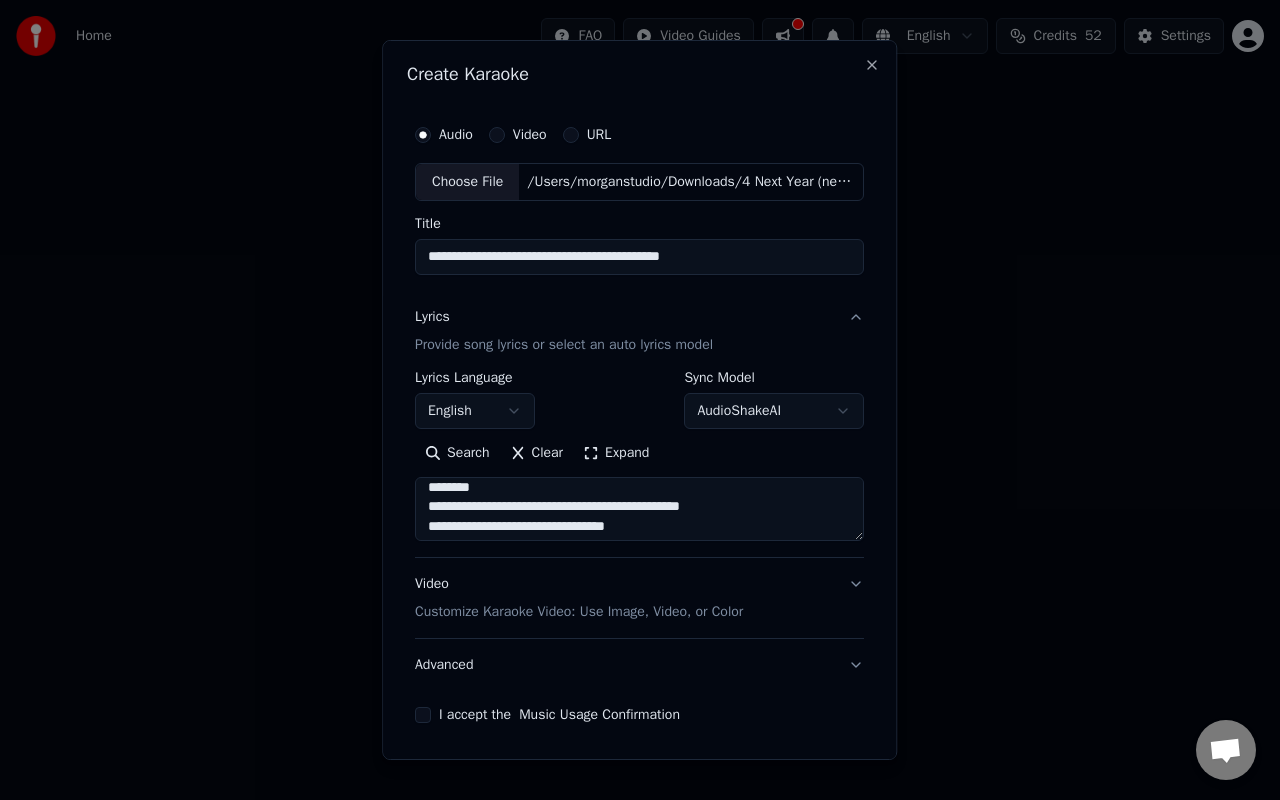 click at bounding box center (639, 509) 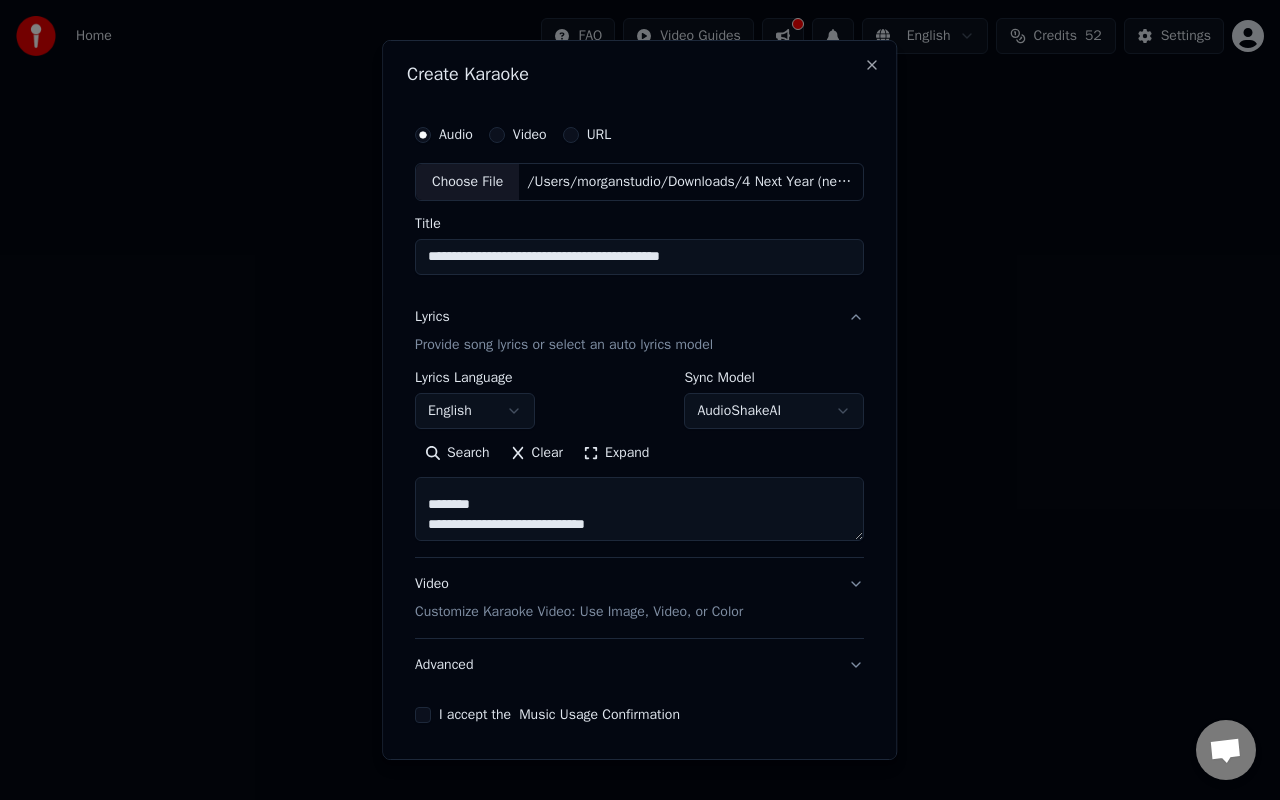 scroll, scrollTop: 756, scrollLeft: 0, axis: vertical 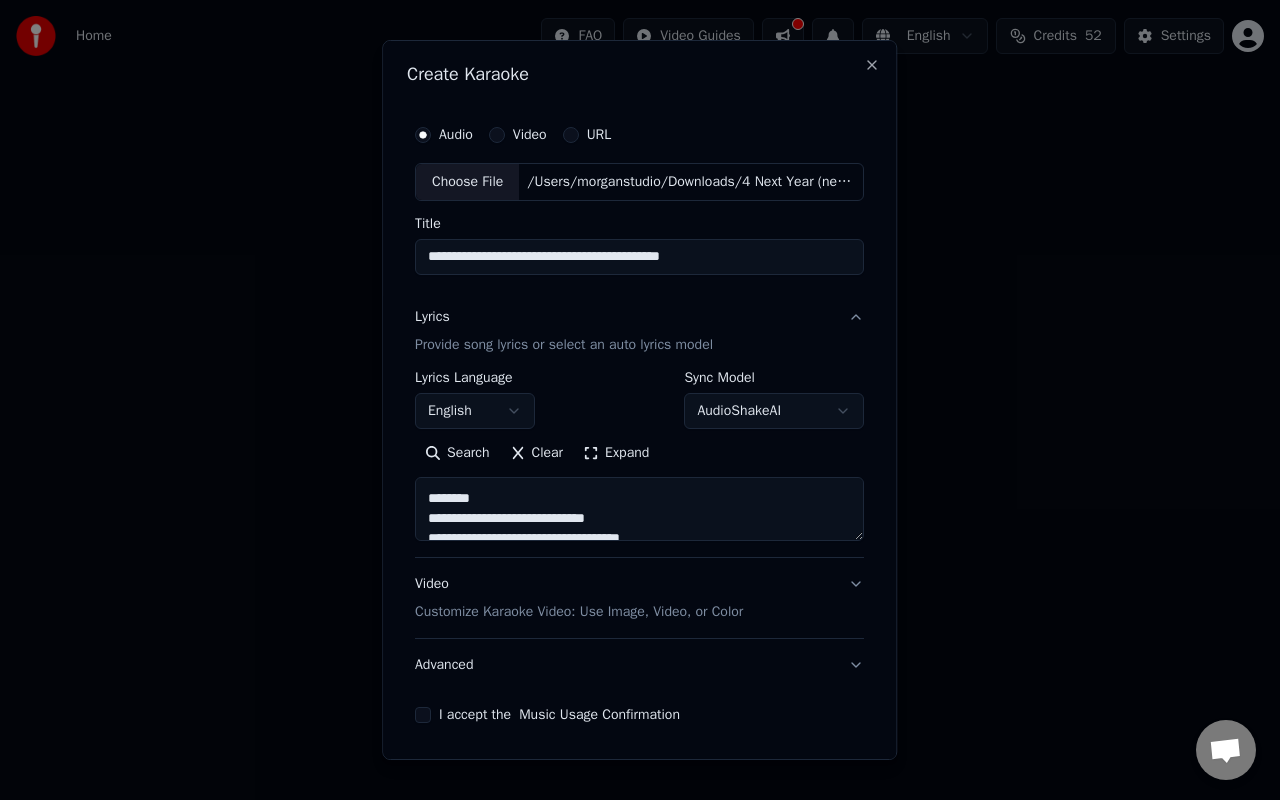 click at bounding box center (639, 509) 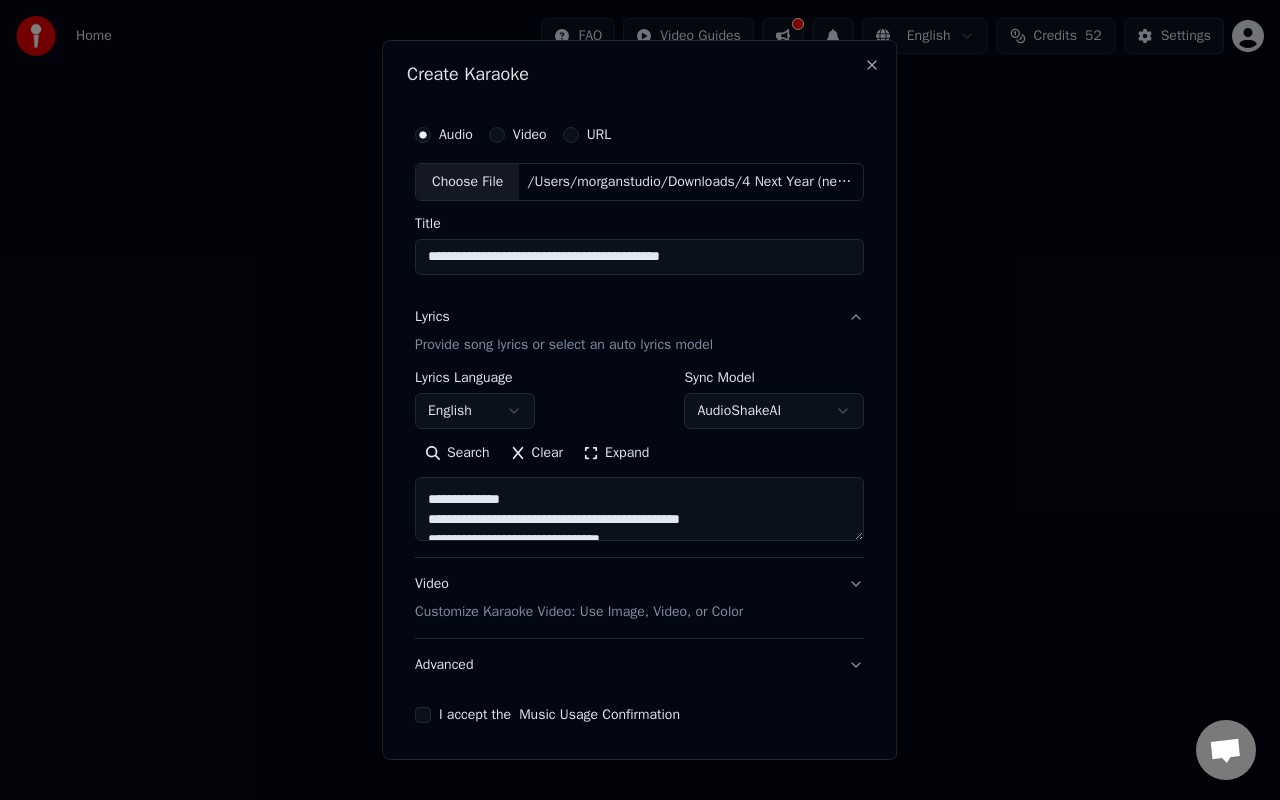 scroll, scrollTop: 863, scrollLeft: 0, axis: vertical 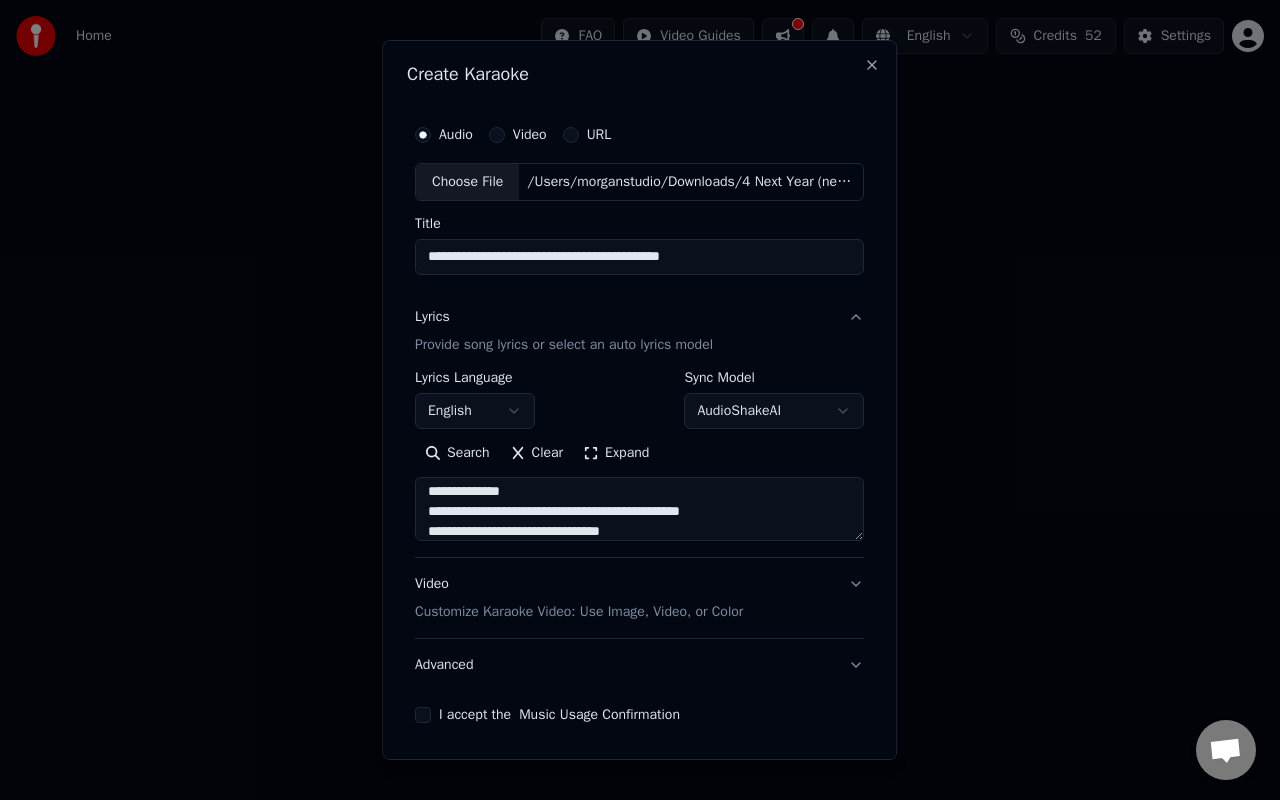 click at bounding box center (639, 509) 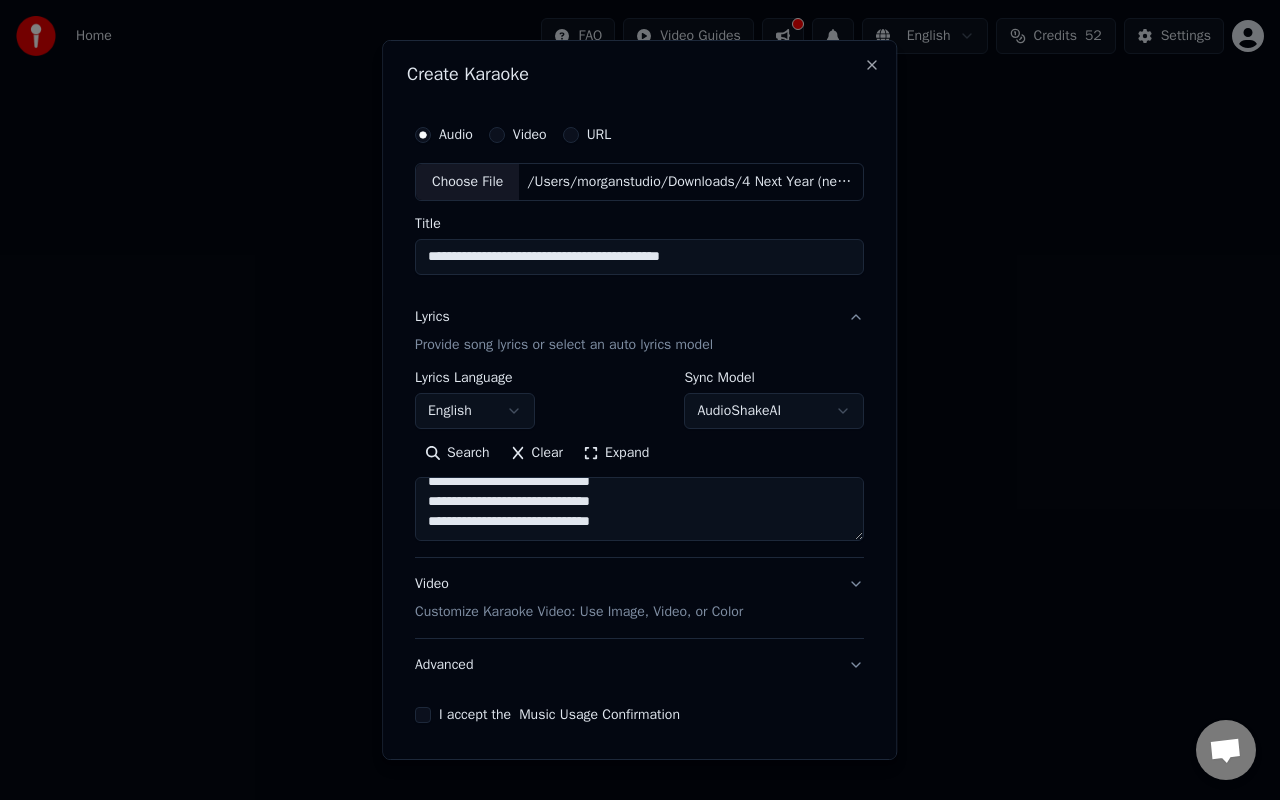 scroll, scrollTop: 973, scrollLeft: 0, axis: vertical 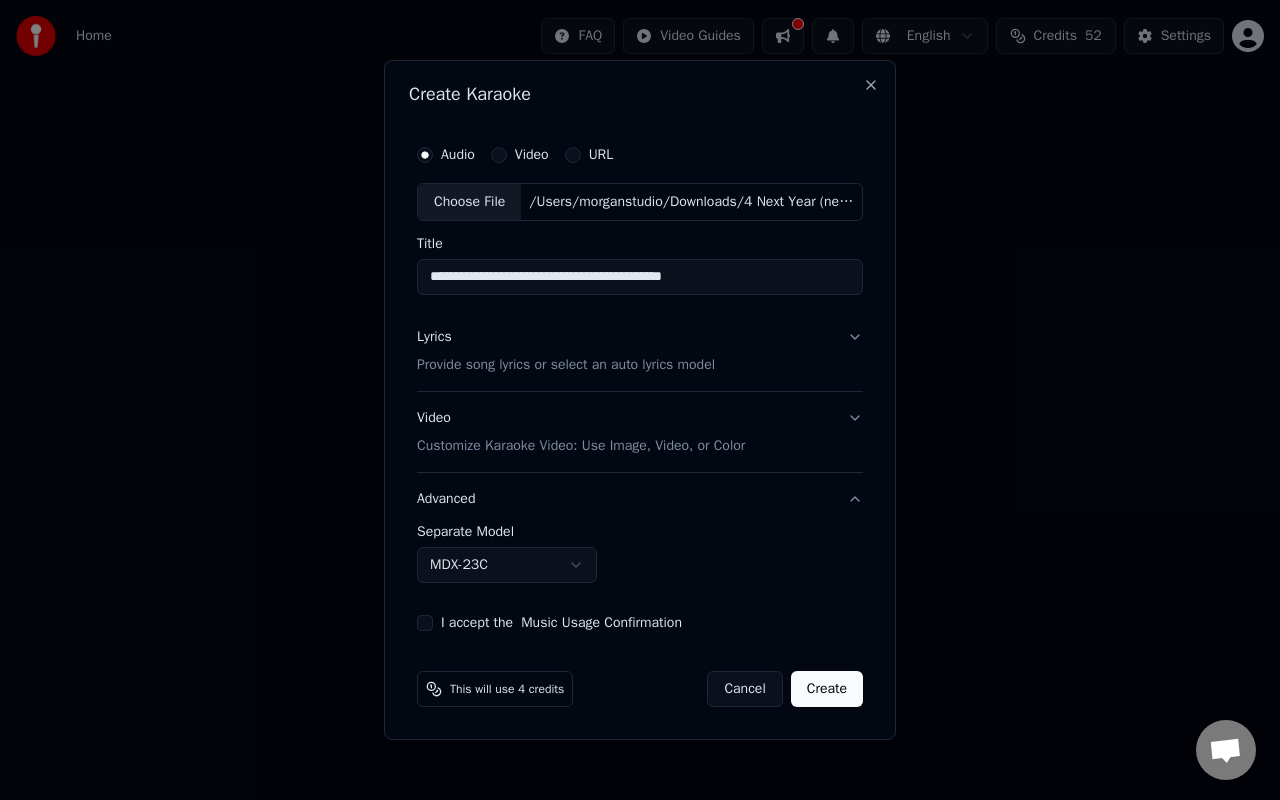 click on "Video Customize Karaoke Video: Use Image, Video, or Color" at bounding box center (640, 432) 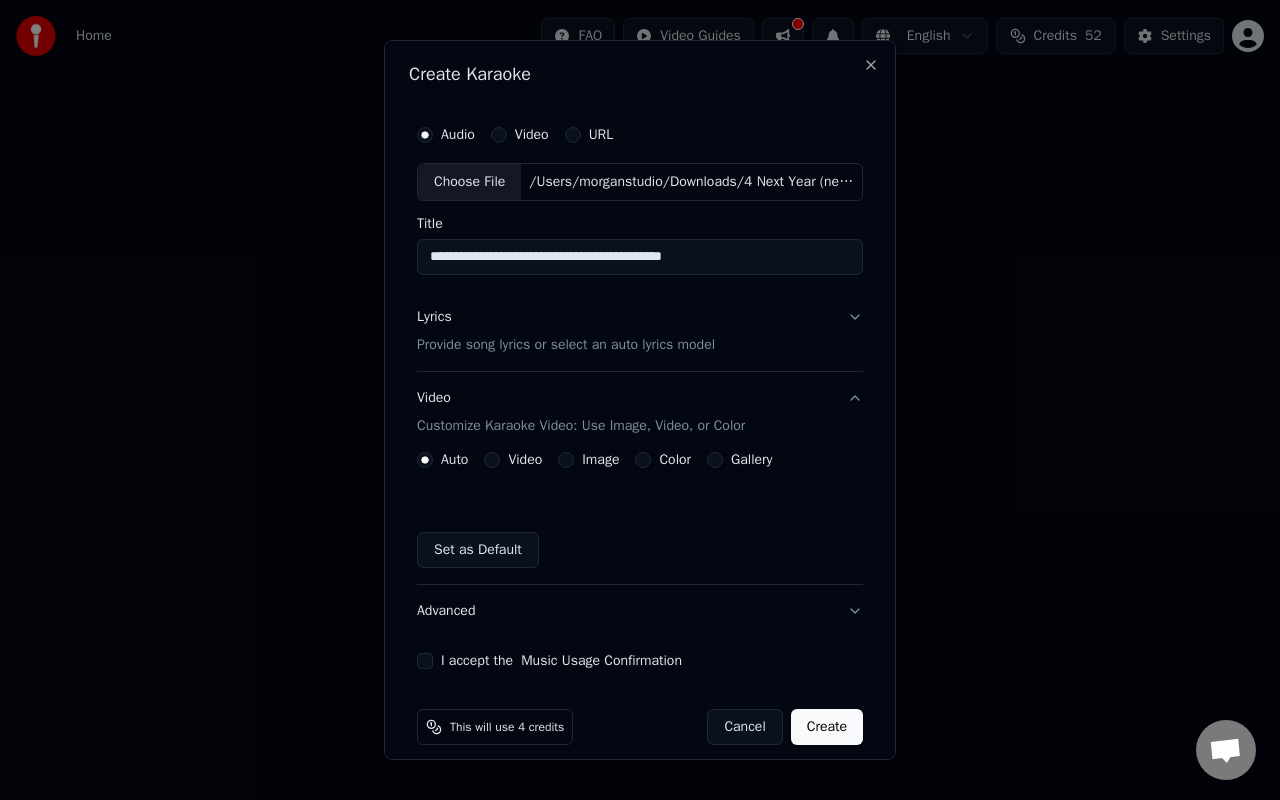 click on "Color" at bounding box center (643, 460) 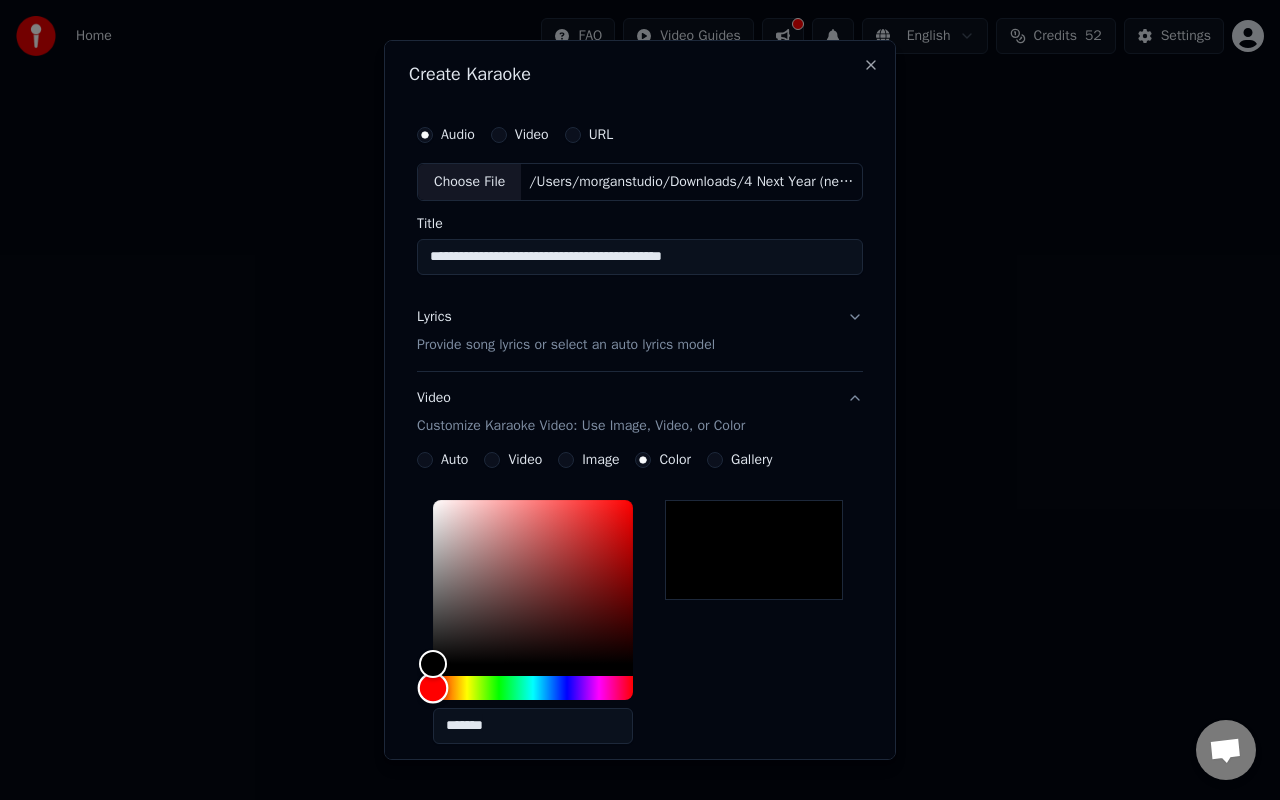 click at bounding box center [533, 688] 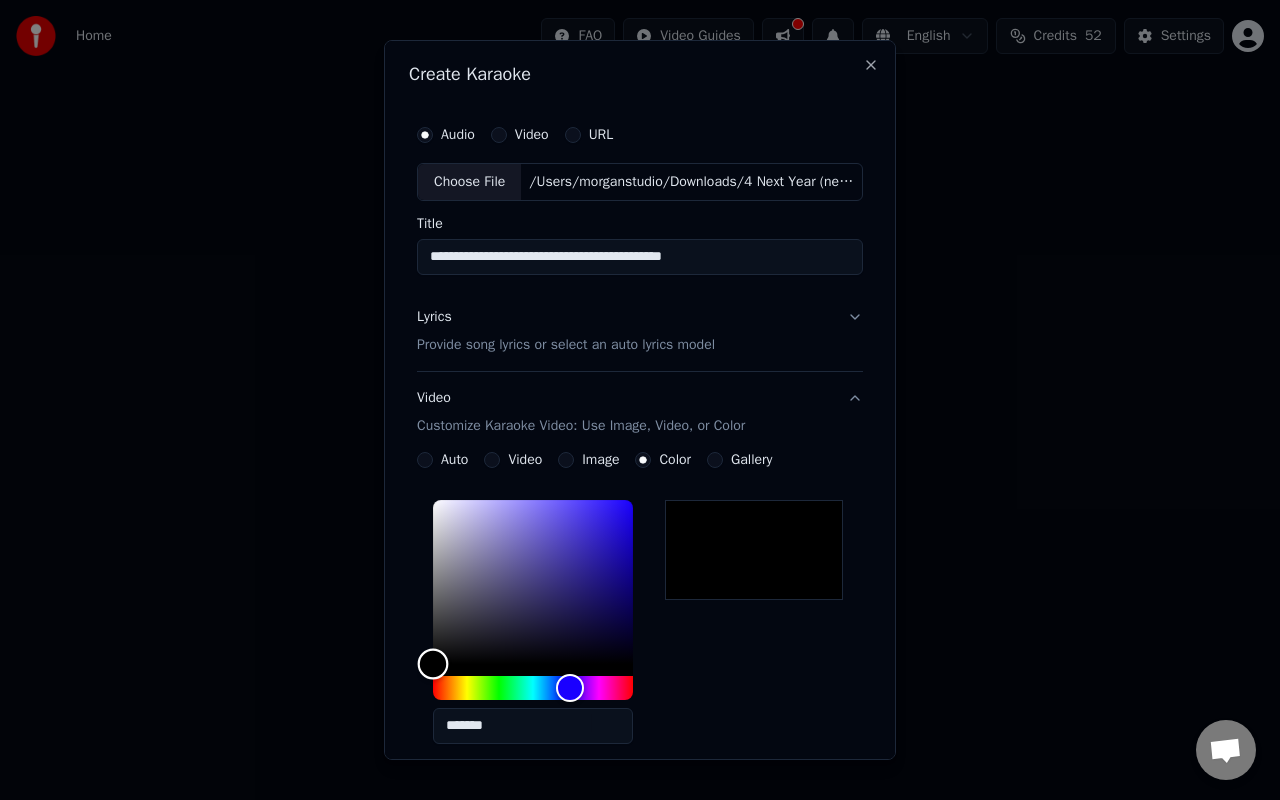 type on "*******" 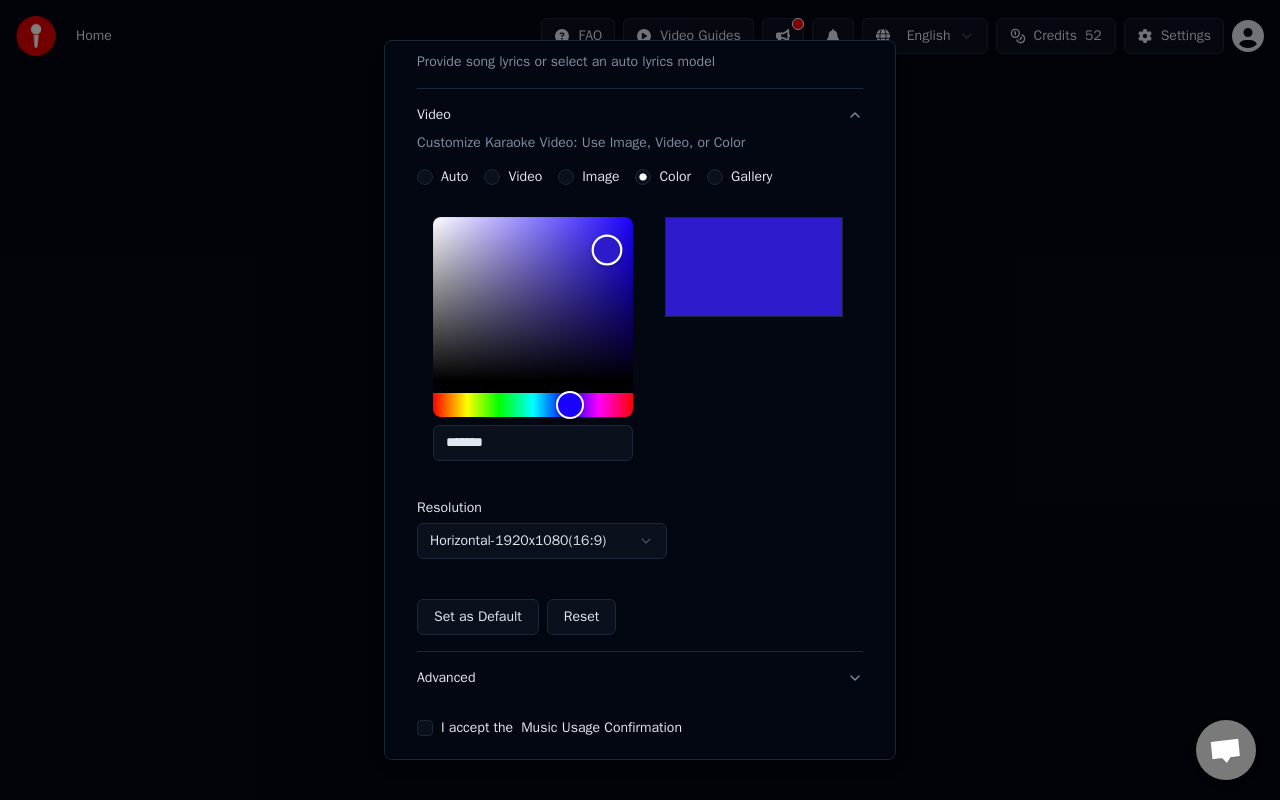 scroll, scrollTop: 368, scrollLeft: 0, axis: vertical 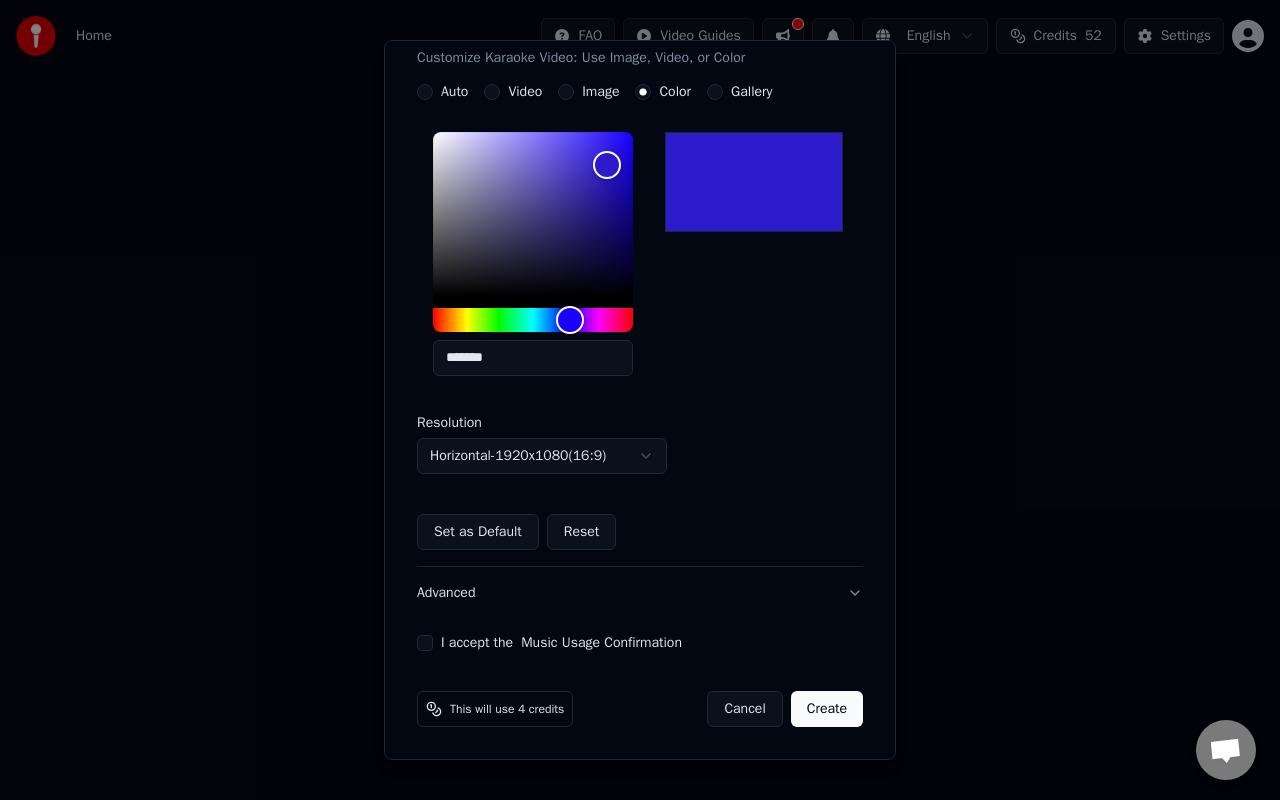 click on "I accept the   Music Usage Confirmation" at bounding box center [425, 643] 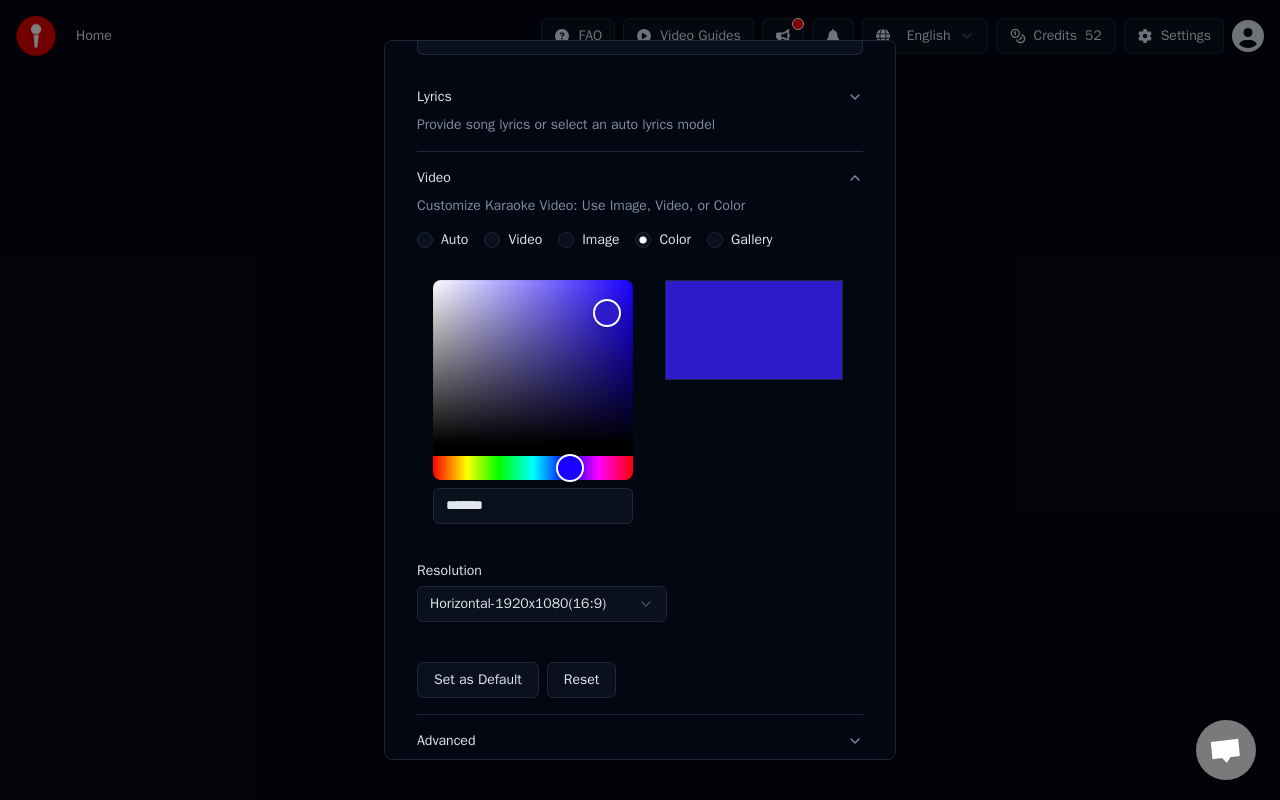 scroll, scrollTop: 368, scrollLeft: 0, axis: vertical 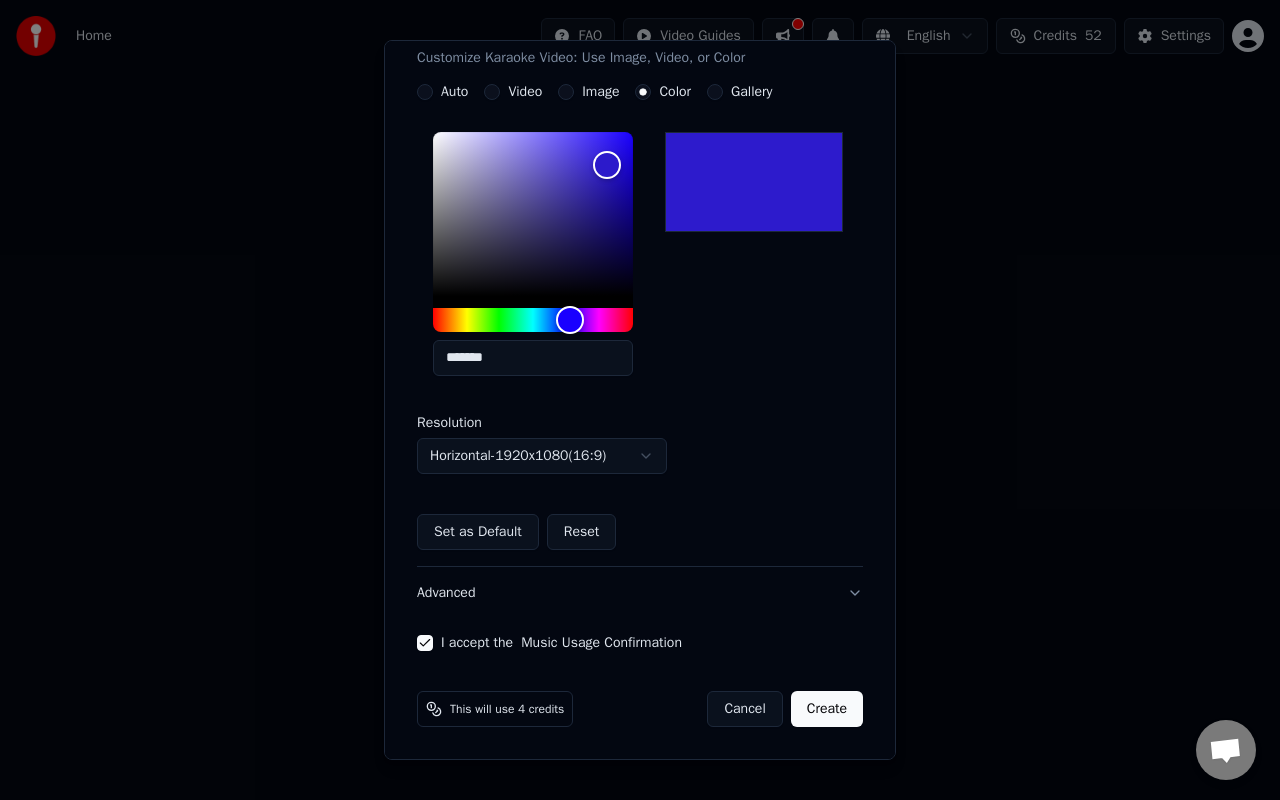 click on "Create" at bounding box center (827, 709) 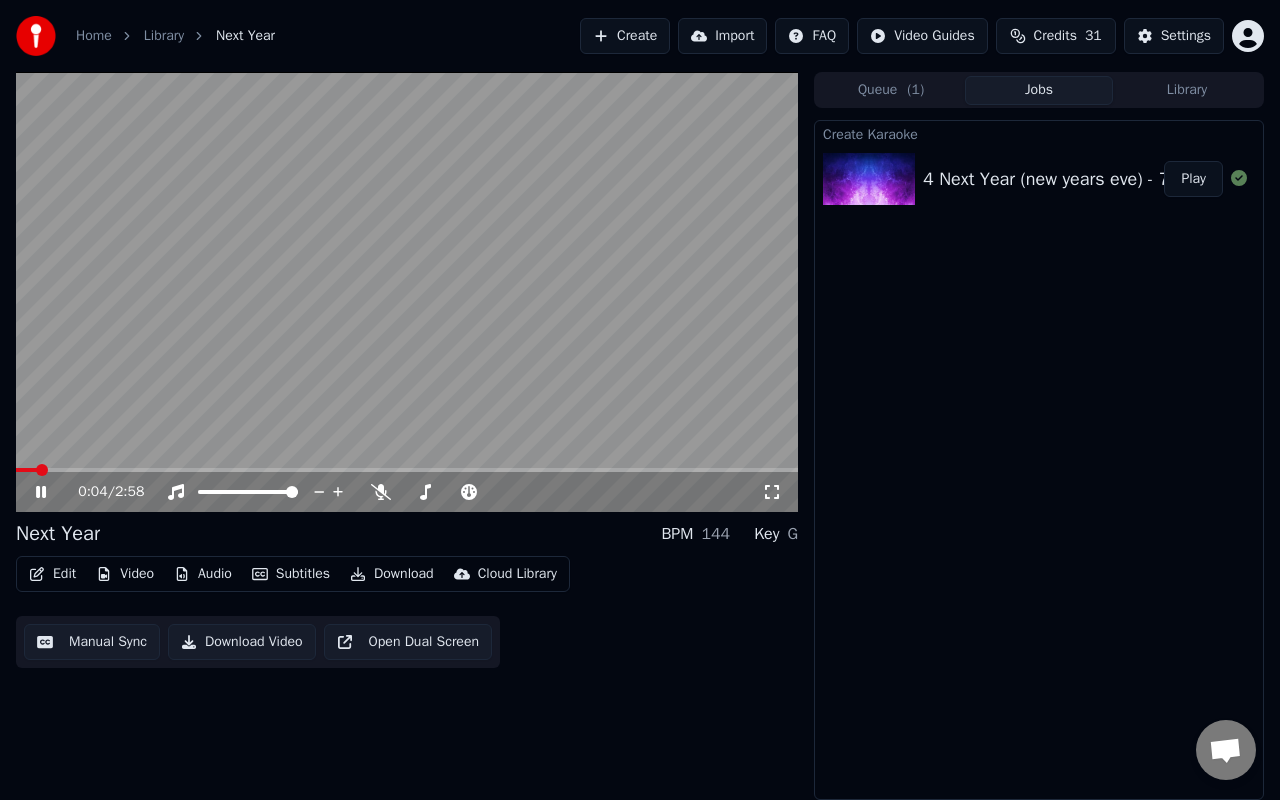 click 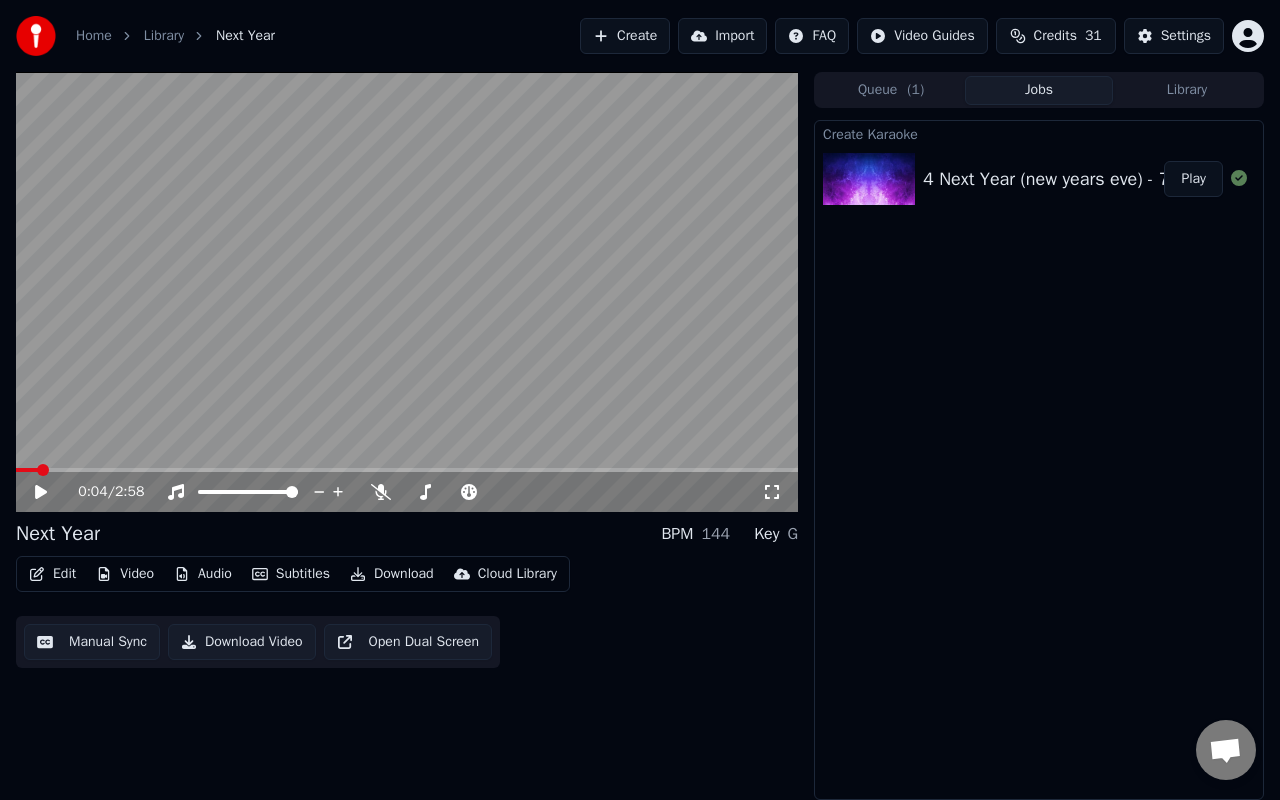 click on "Download" at bounding box center [392, 574] 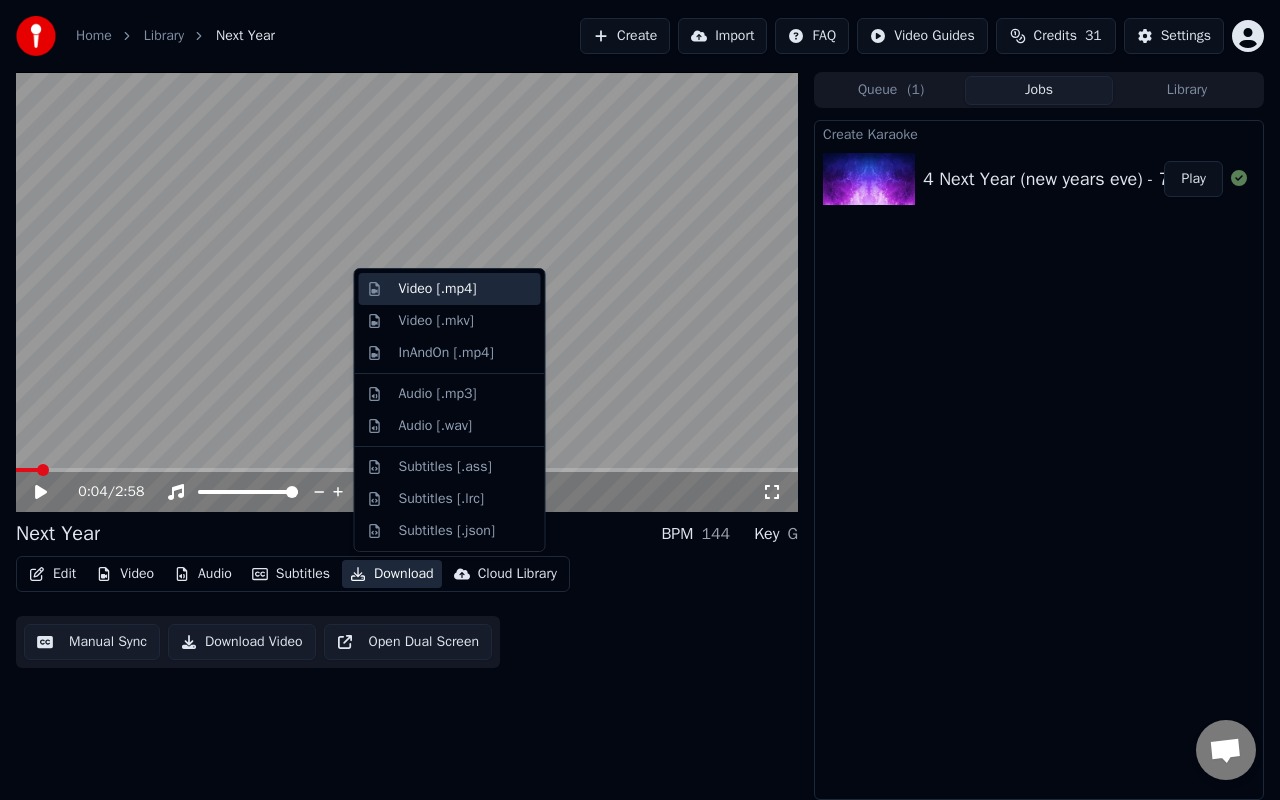 click on "Video [.mp4]" at bounding box center [438, 289] 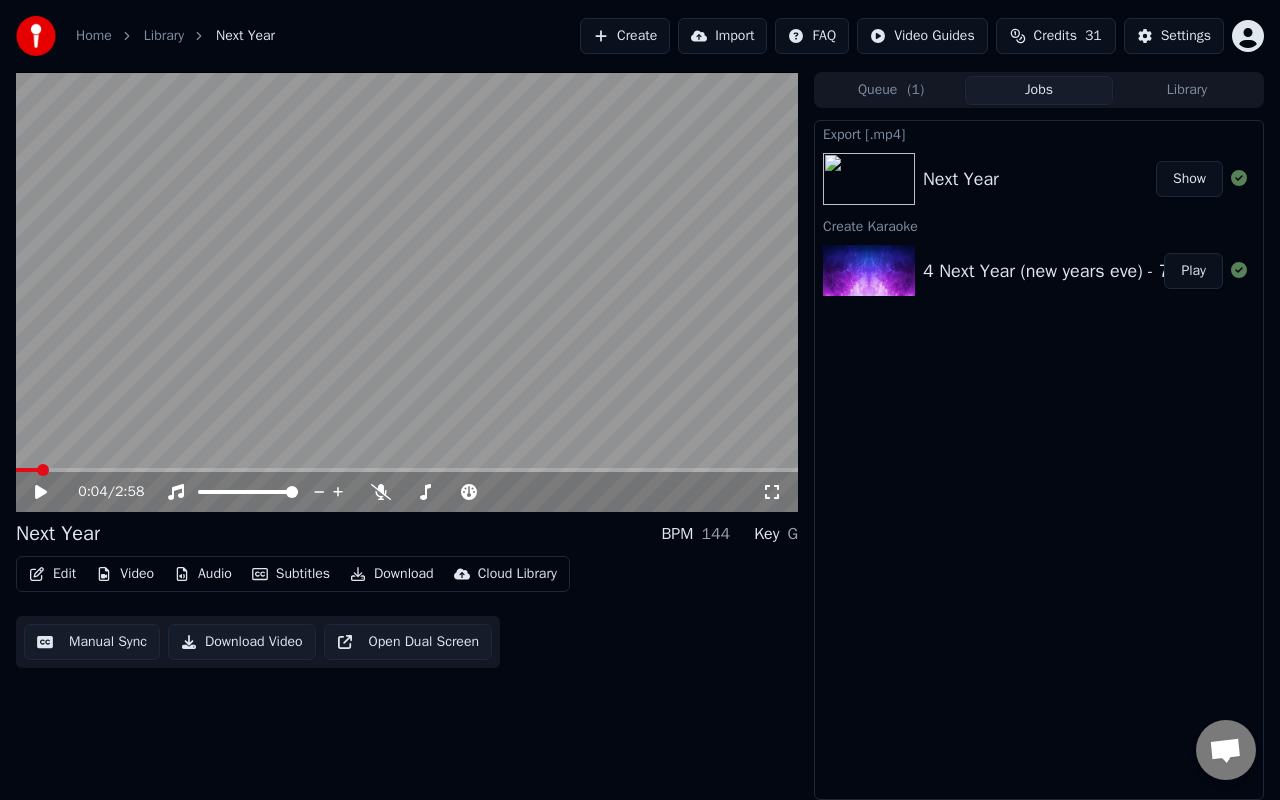click on "Show" at bounding box center (1189, 179) 